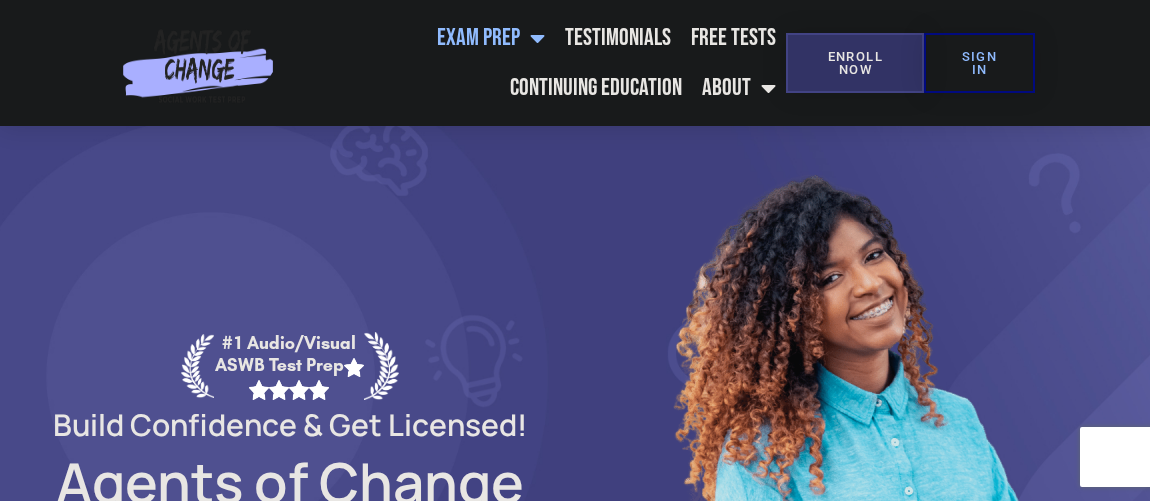 scroll, scrollTop: 0, scrollLeft: 0, axis: both 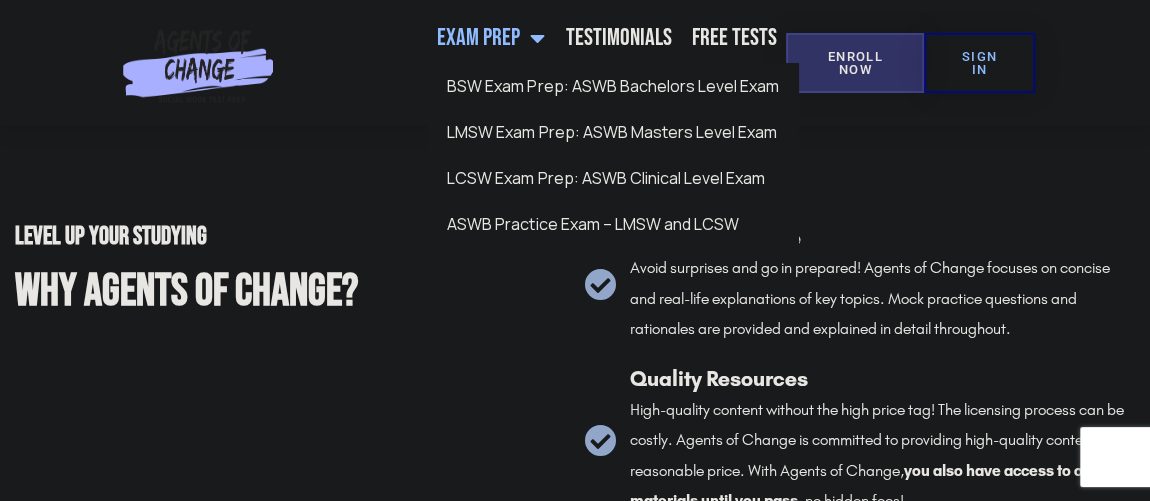 click 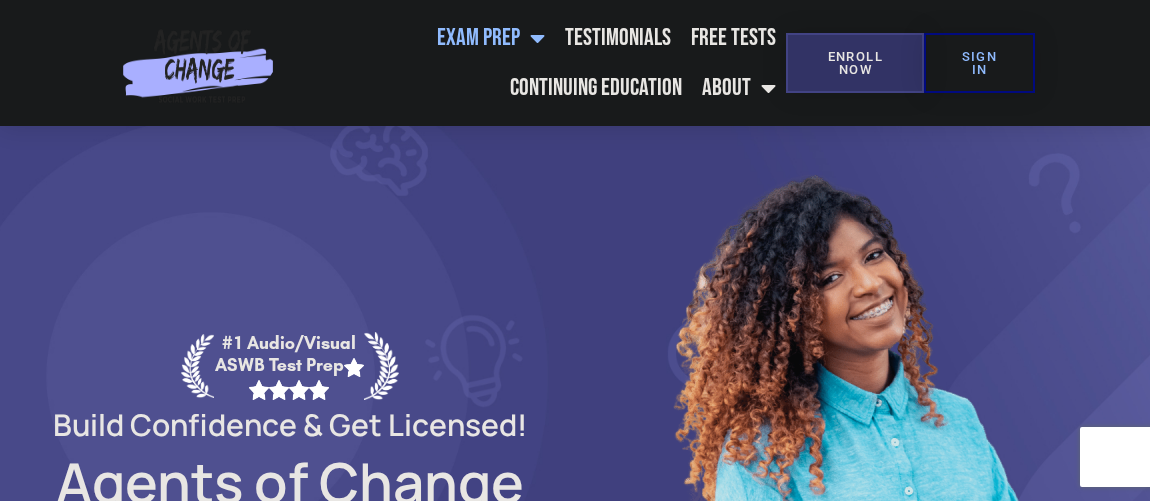 scroll, scrollTop: 0, scrollLeft: 0, axis: both 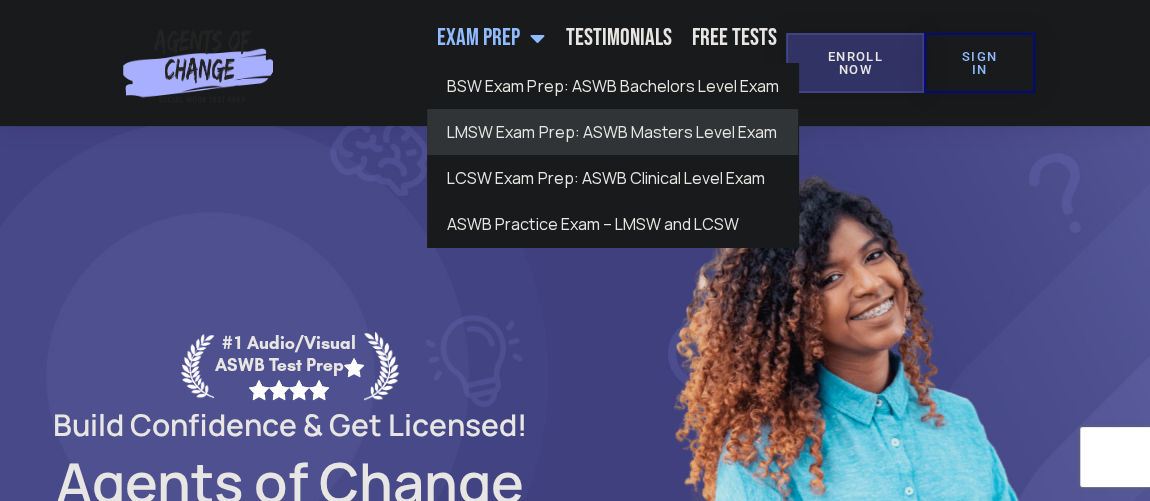 click on "LMSW Exam Prep: ASWB Masters Level Exam" 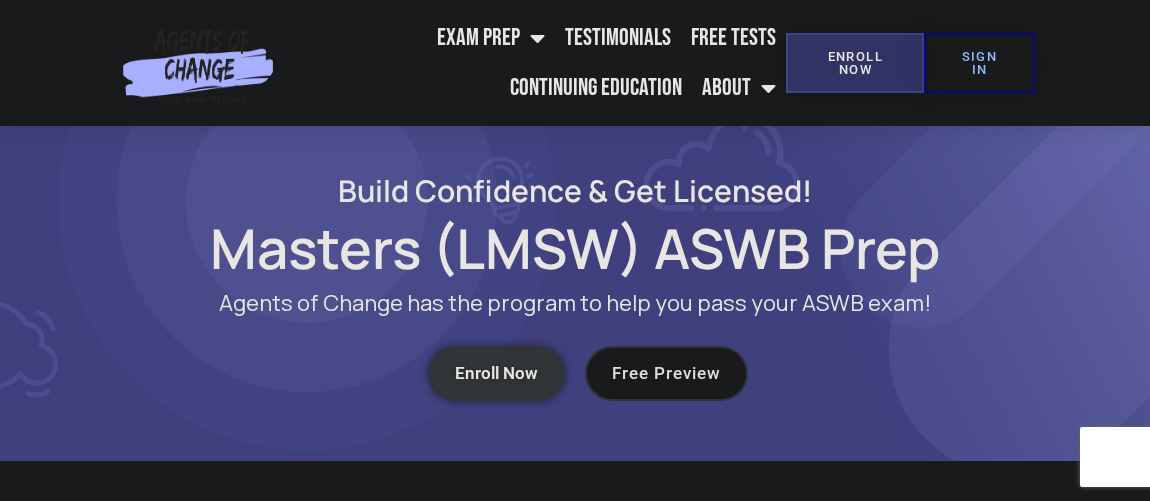 scroll, scrollTop: 0, scrollLeft: 0, axis: both 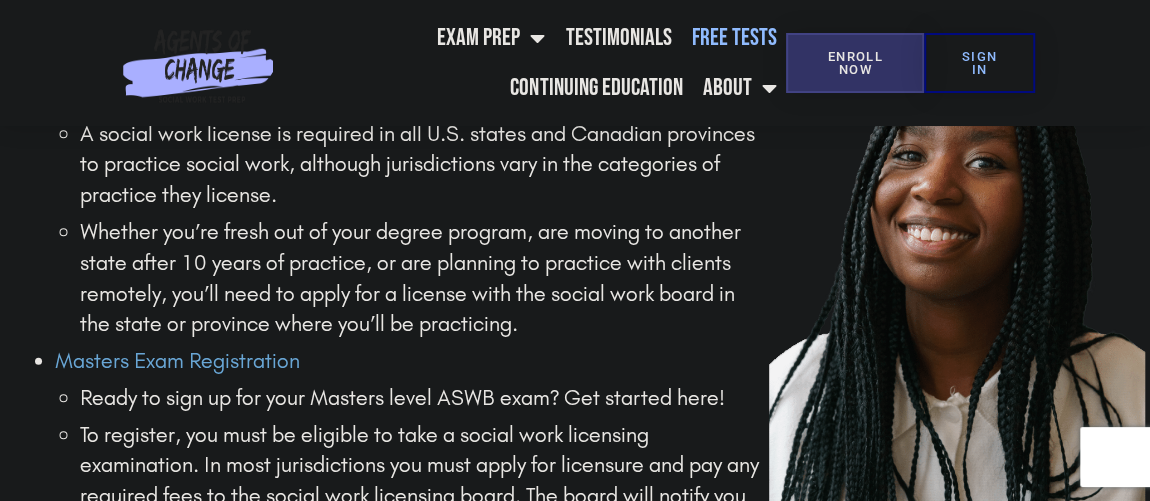 click on "Free Tests" 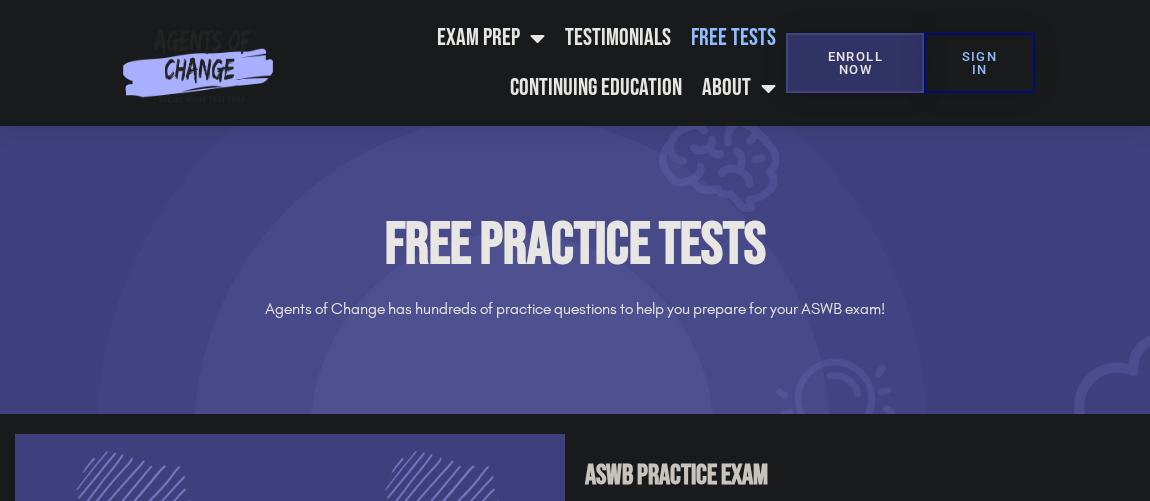 scroll, scrollTop: 0, scrollLeft: 0, axis: both 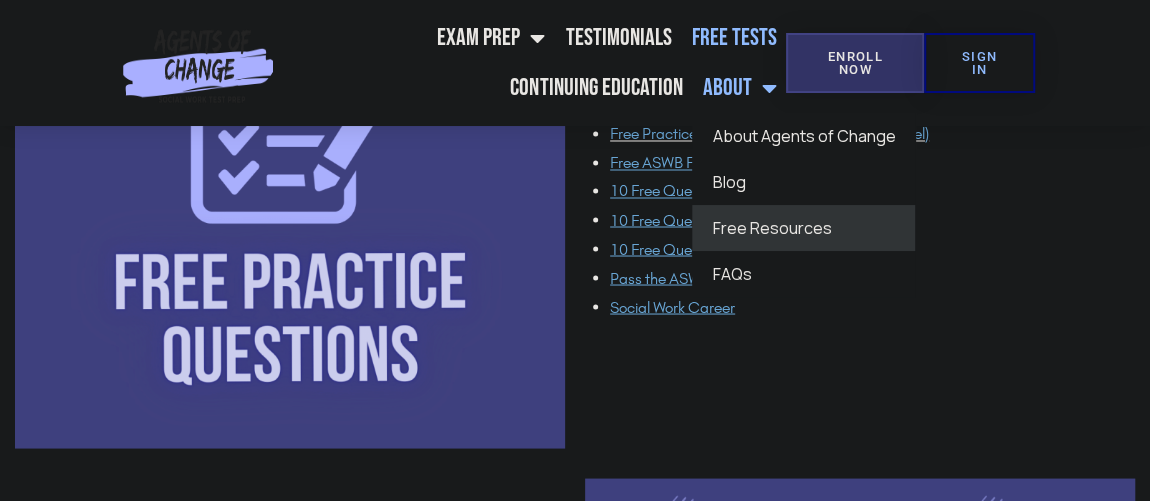click on "Free Resources" 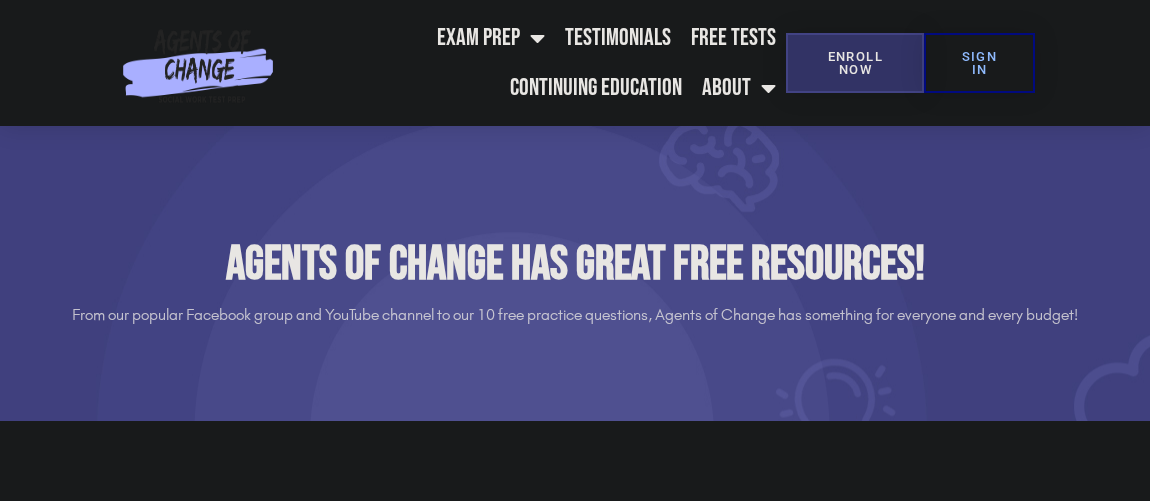 scroll, scrollTop: 0, scrollLeft: 0, axis: both 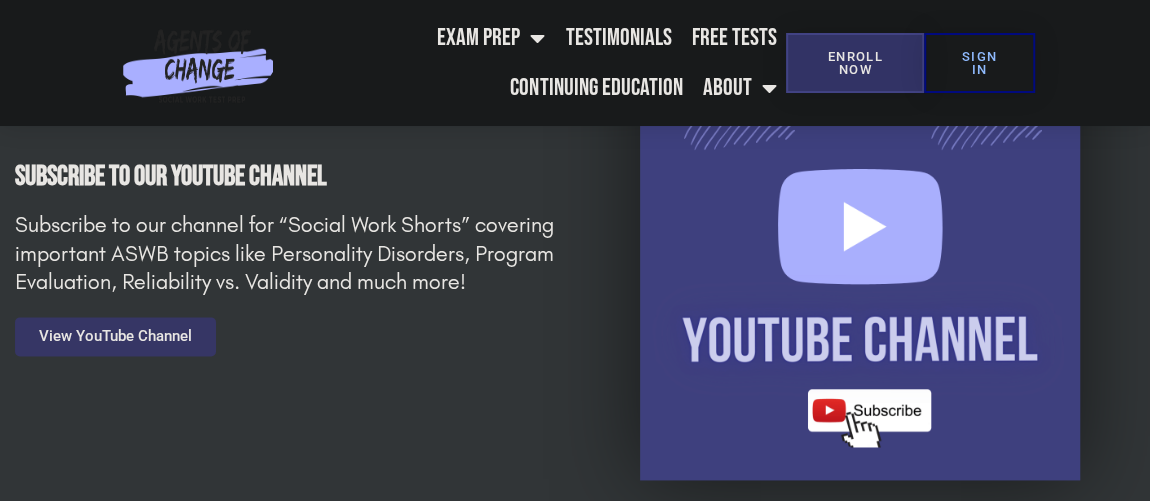 click on "View YouTube Channel" at bounding box center (115, 336) 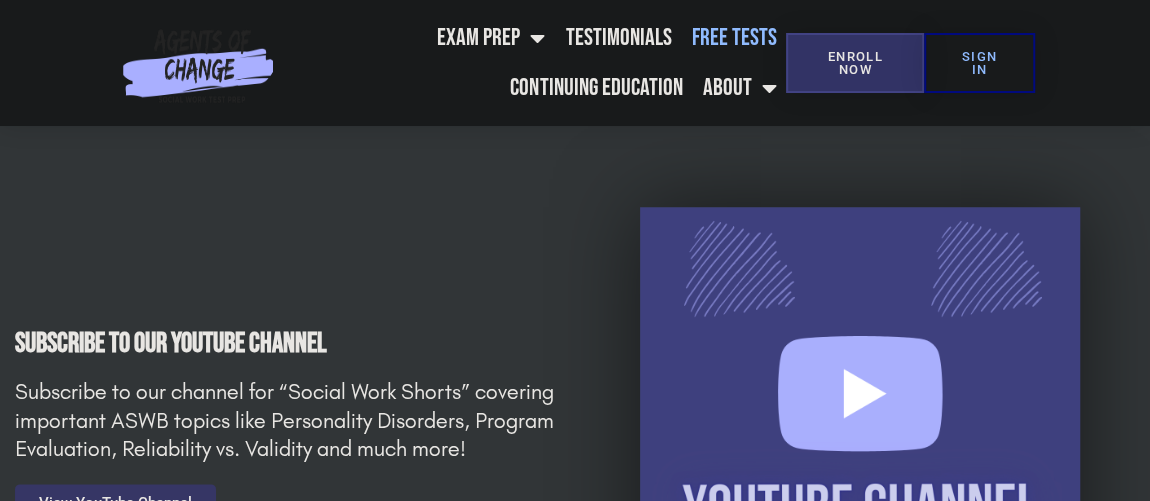 scroll, scrollTop: 969, scrollLeft: 0, axis: vertical 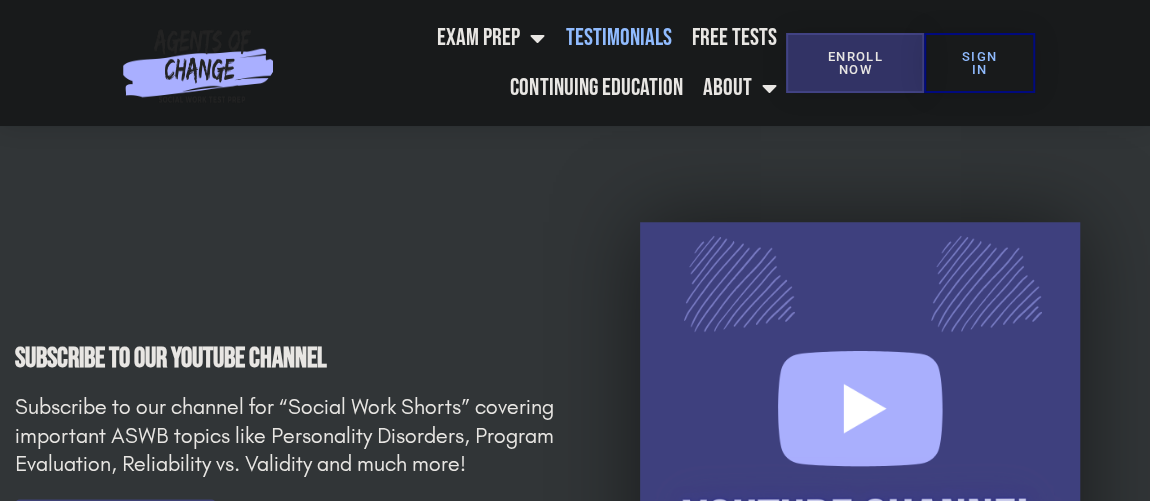click on "Testimonials" 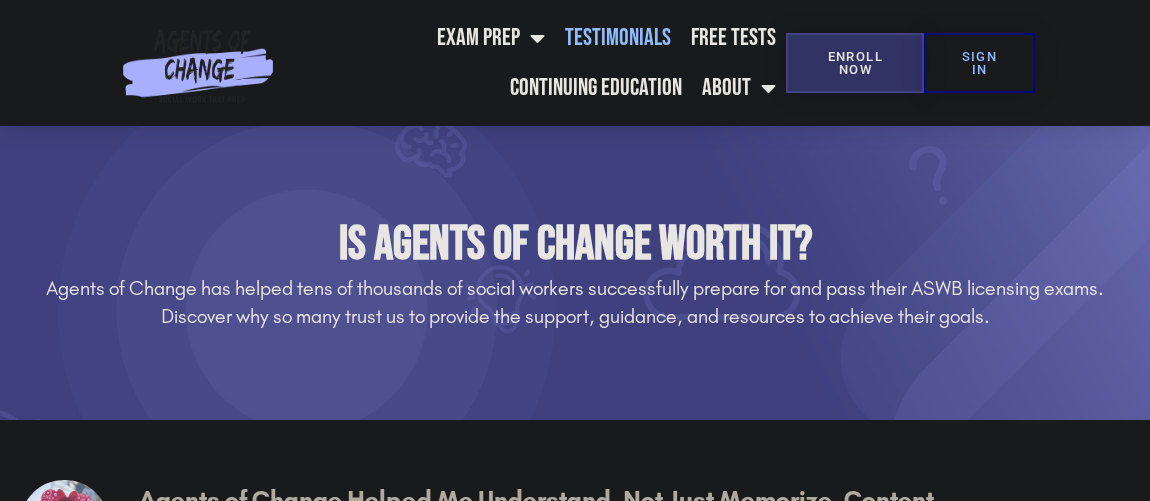 scroll, scrollTop: 0, scrollLeft: 0, axis: both 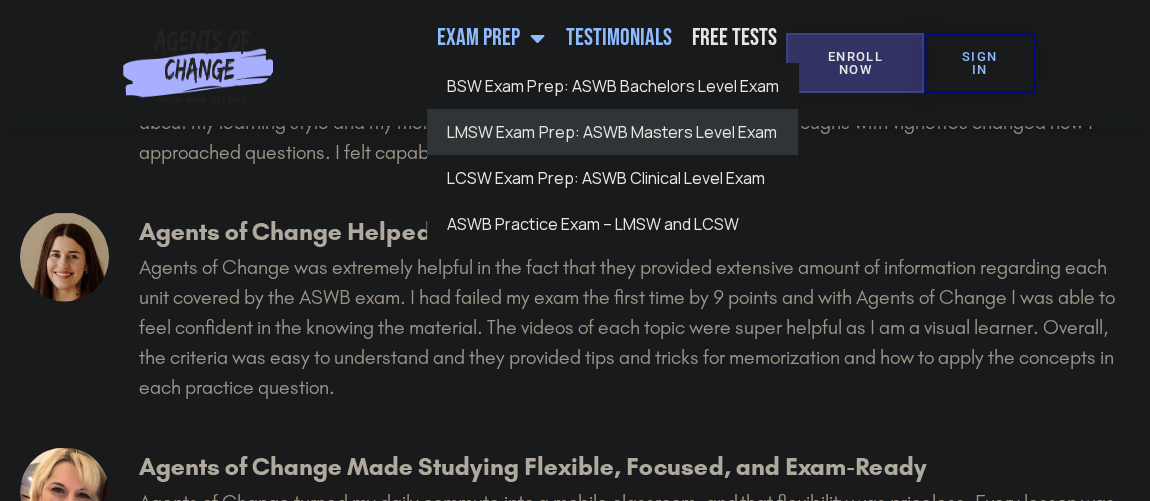 click on "LMSW Exam Prep: ASWB Masters Level Exam" 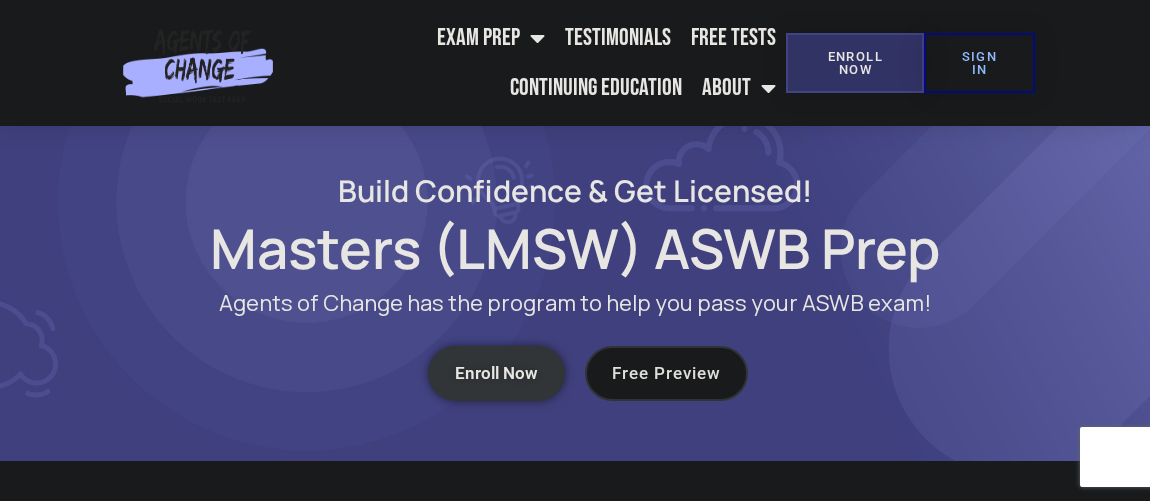 scroll, scrollTop: 181, scrollLeft: 0, axis: vertical 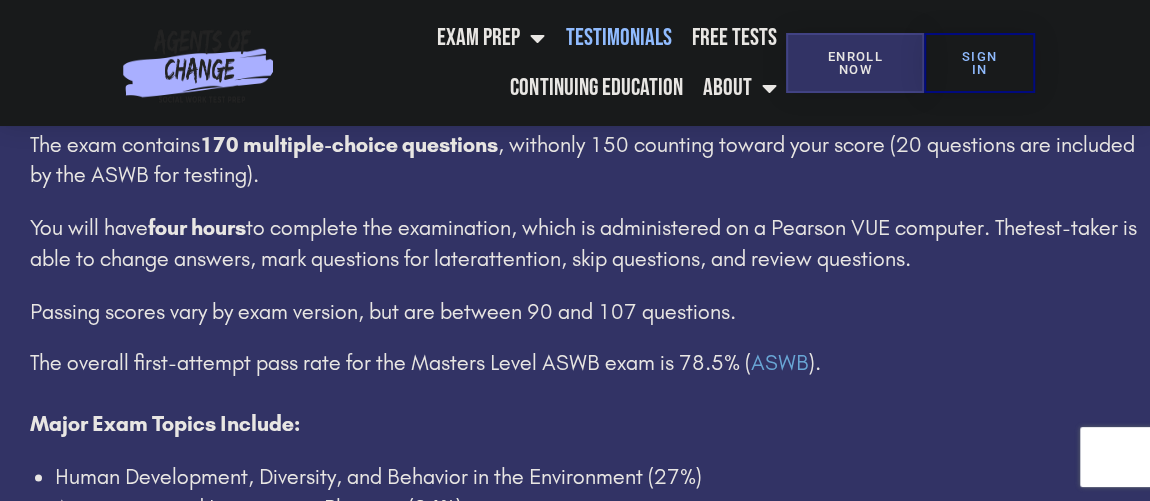 click on "Testimonials" 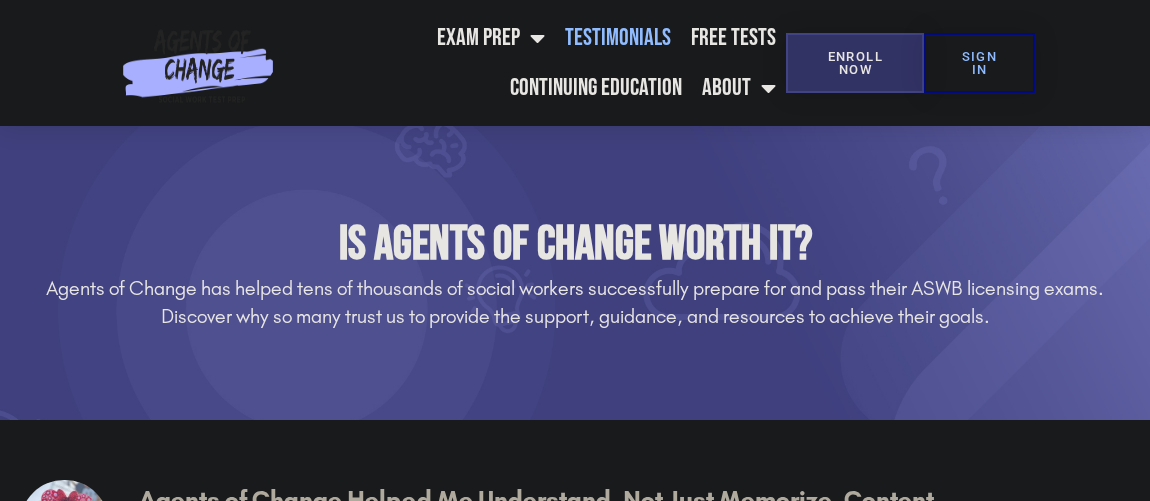 scroll, scrollTop: 0, scrollLeft: 0, axis: both 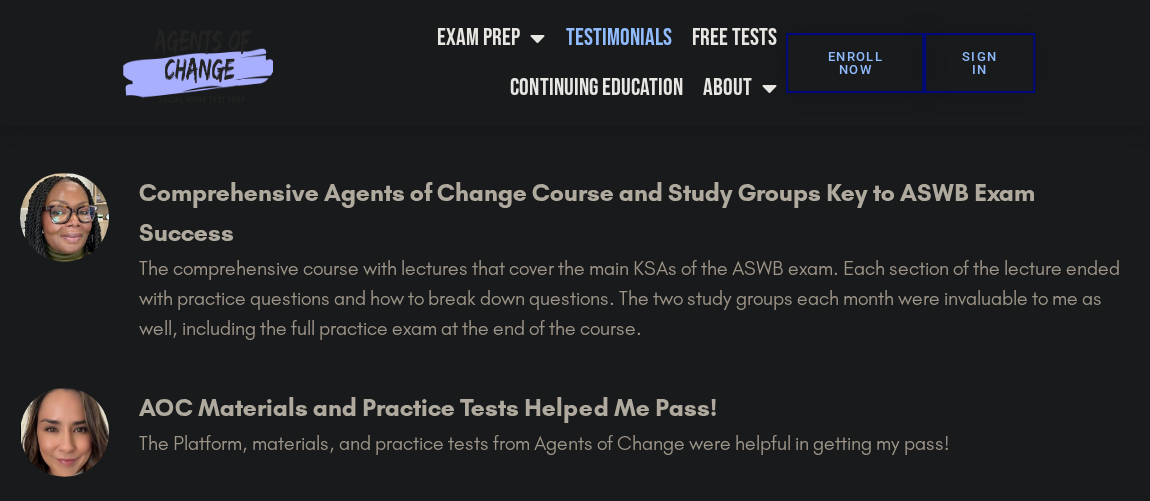 click on "Enroll Now" at bounding box center [855, 63] 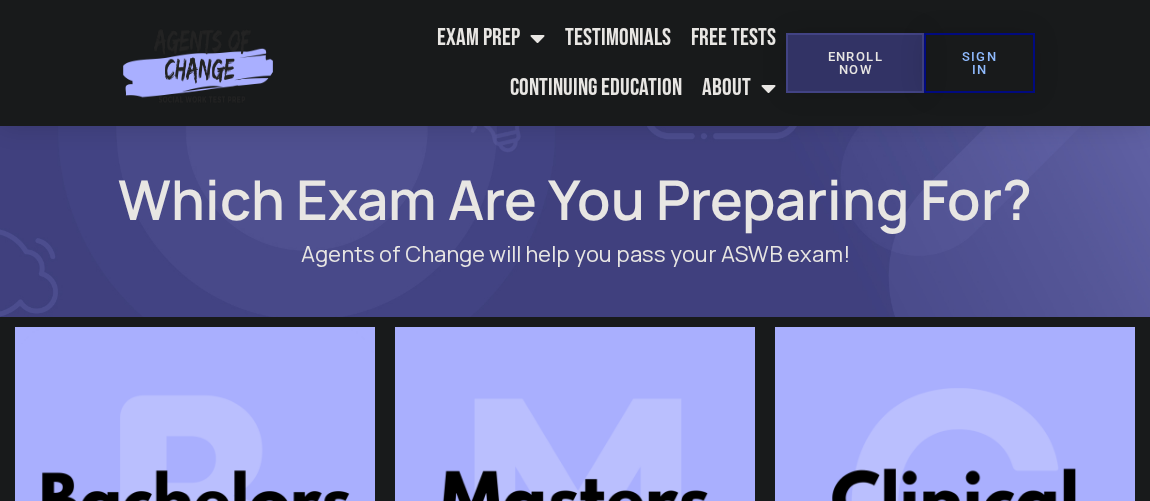 scroll, scrollTop: 0, scrollLeft: 0, axis: both 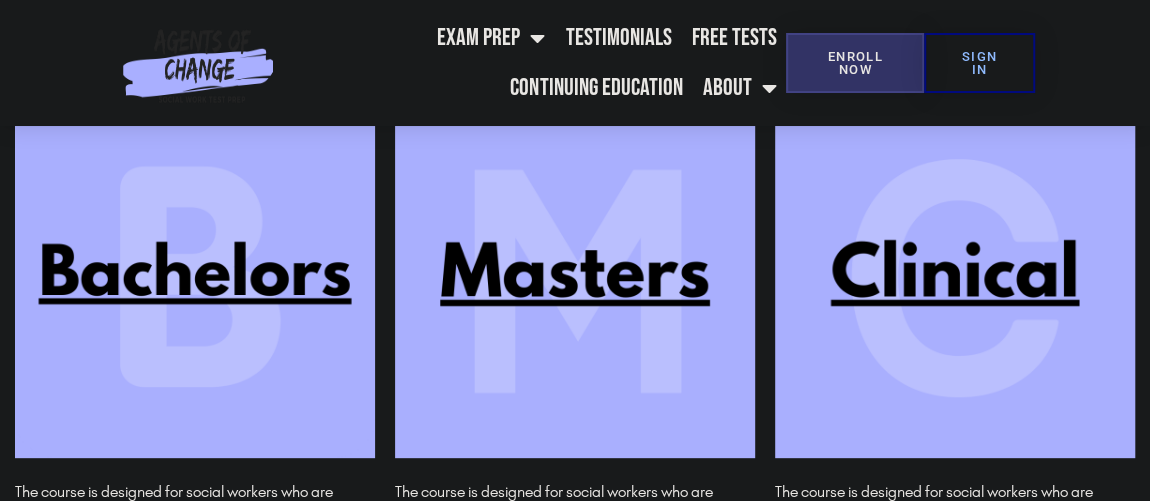 click at bounding box center [575, 278] 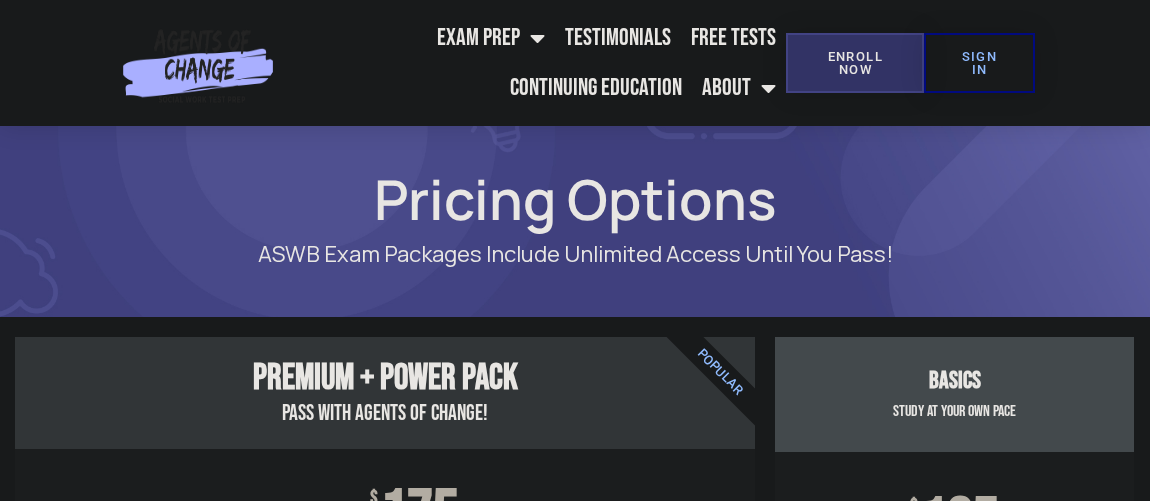 scroll, scrollTop: 0, scrollLeft: 0, axis: both 